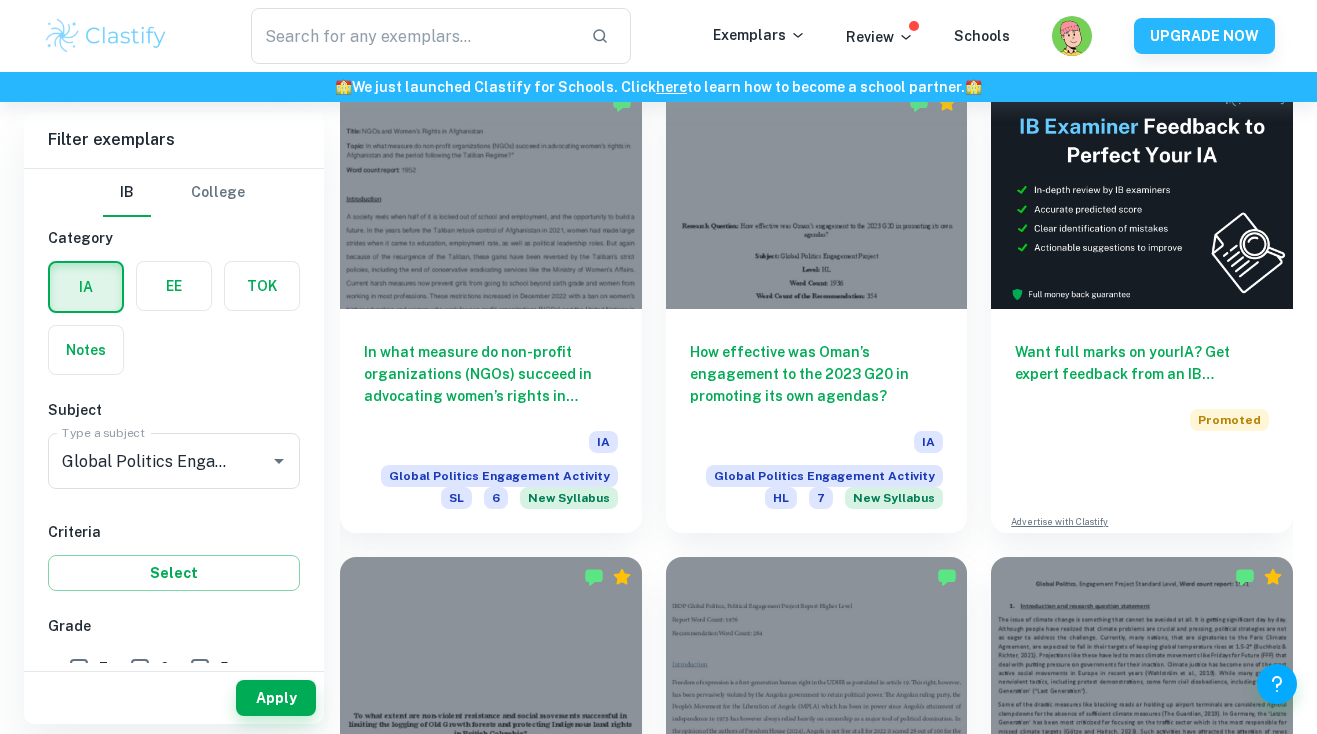 scroll, scrollTop: 668, scrollLeft: 0, axis: vertical 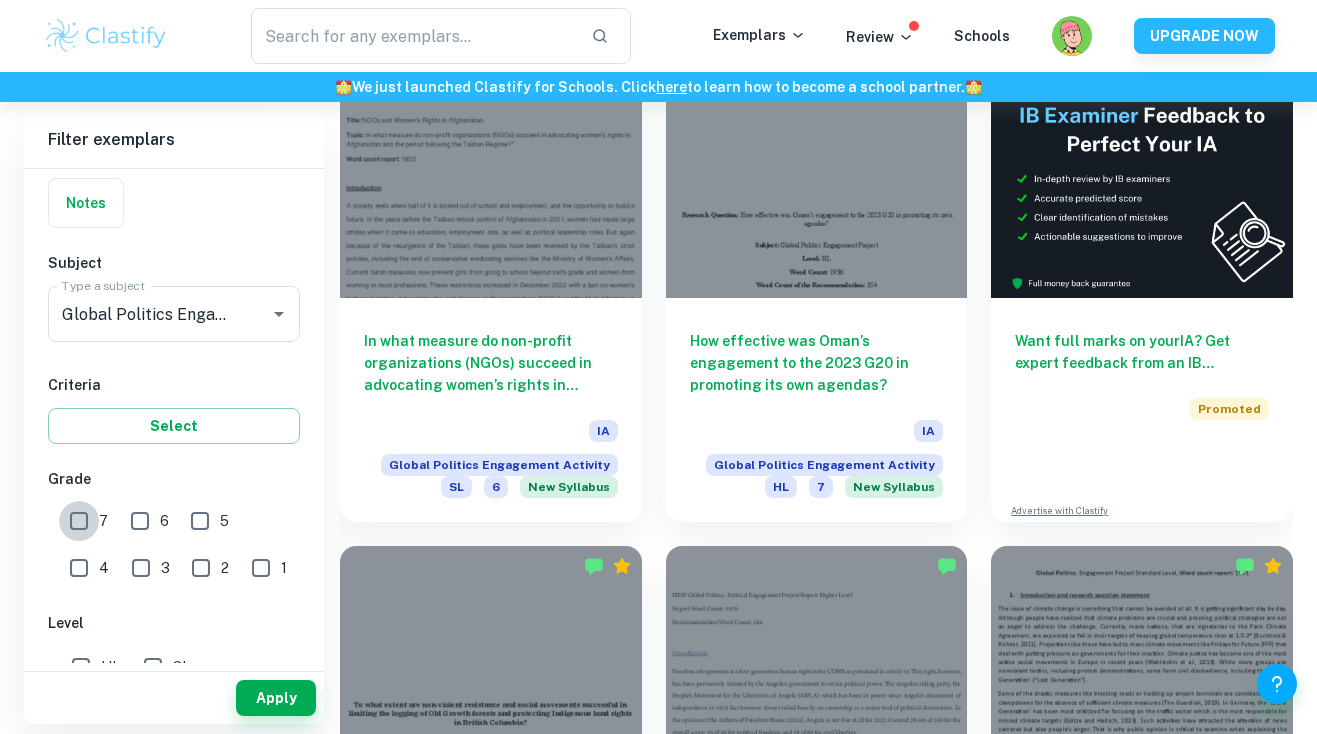 click on "7" at bounding box center (79, 521) 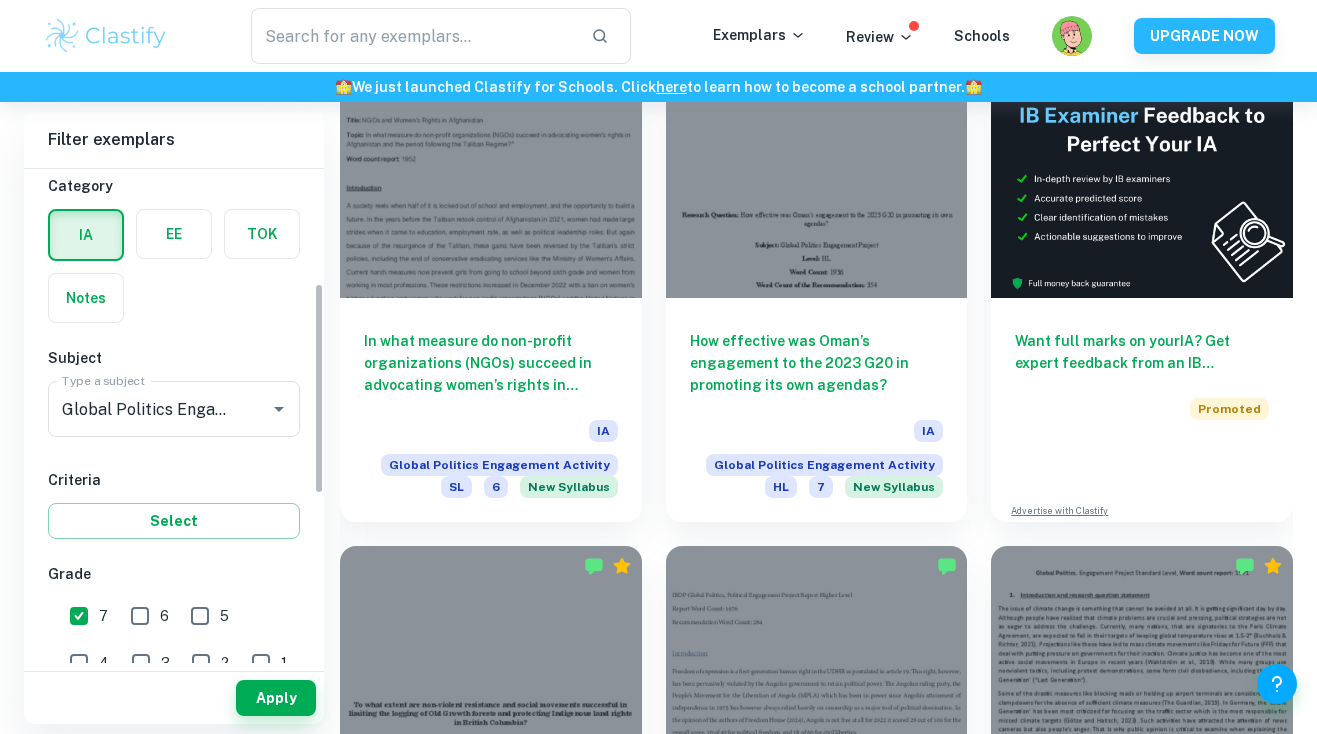 scroll, scrollTop: 0, scrollLeft: 0, axis: both 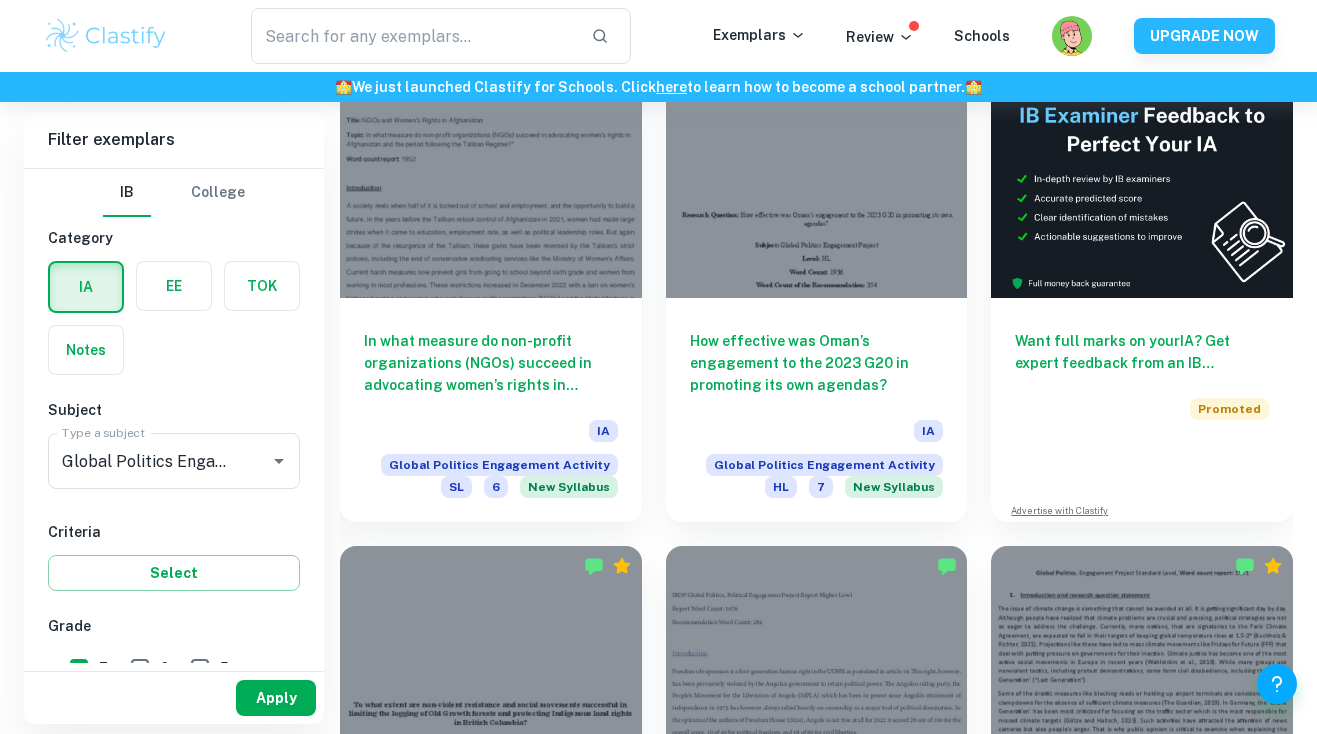 click on "Apply" at bounding box center (276, 698) 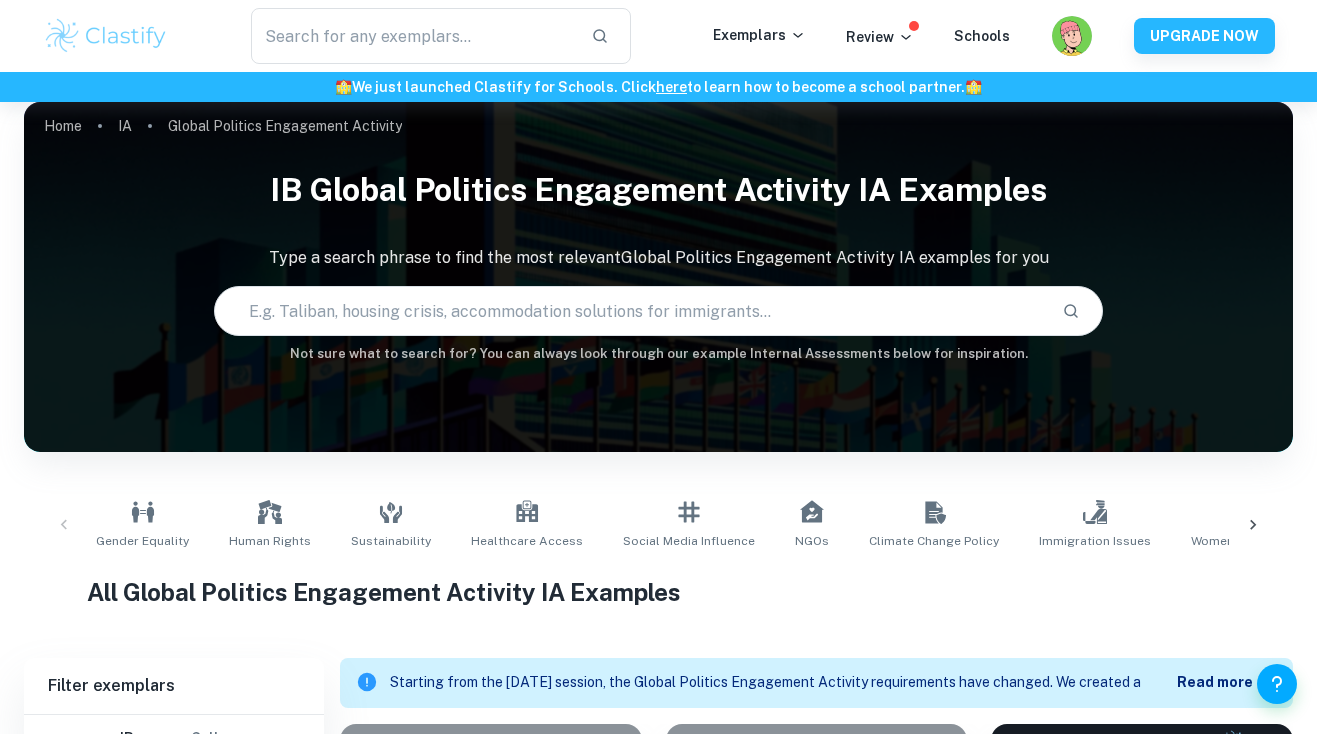 scroll, scrollTop: 0, scrollLeft: 0, axis: both 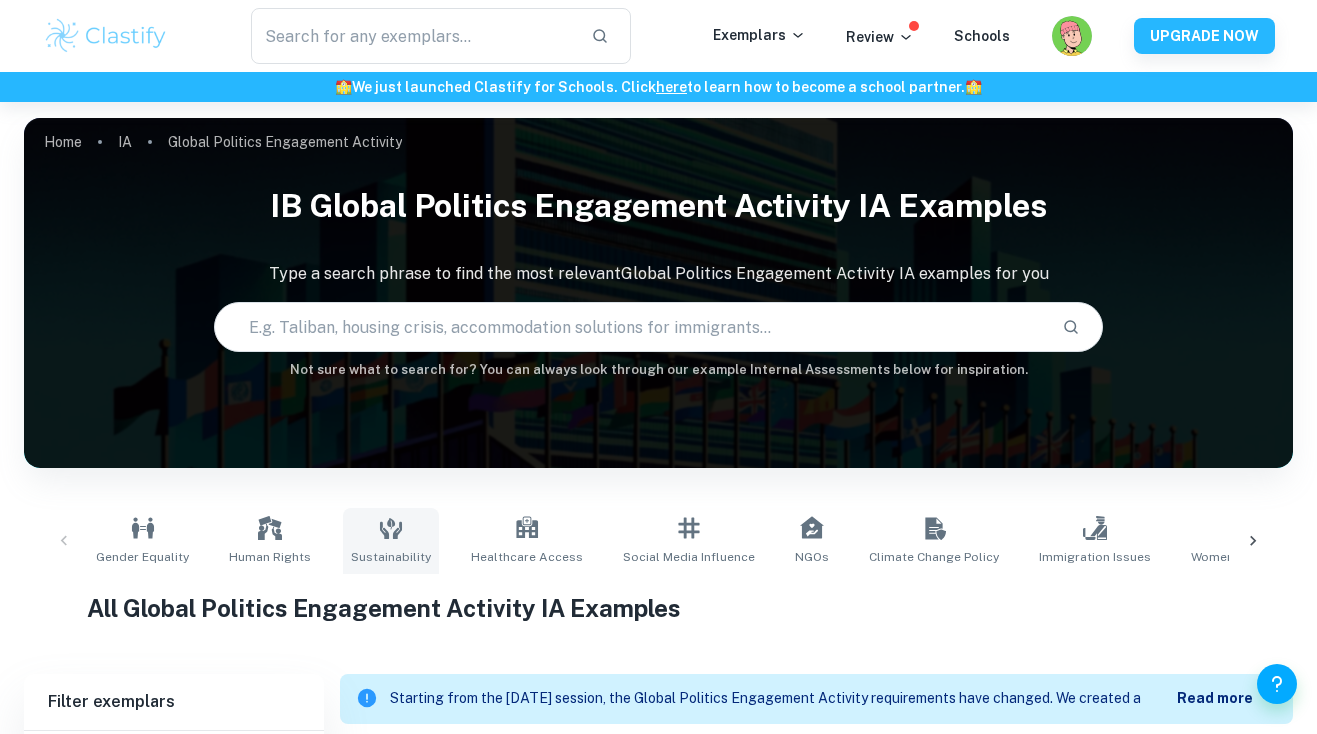 click 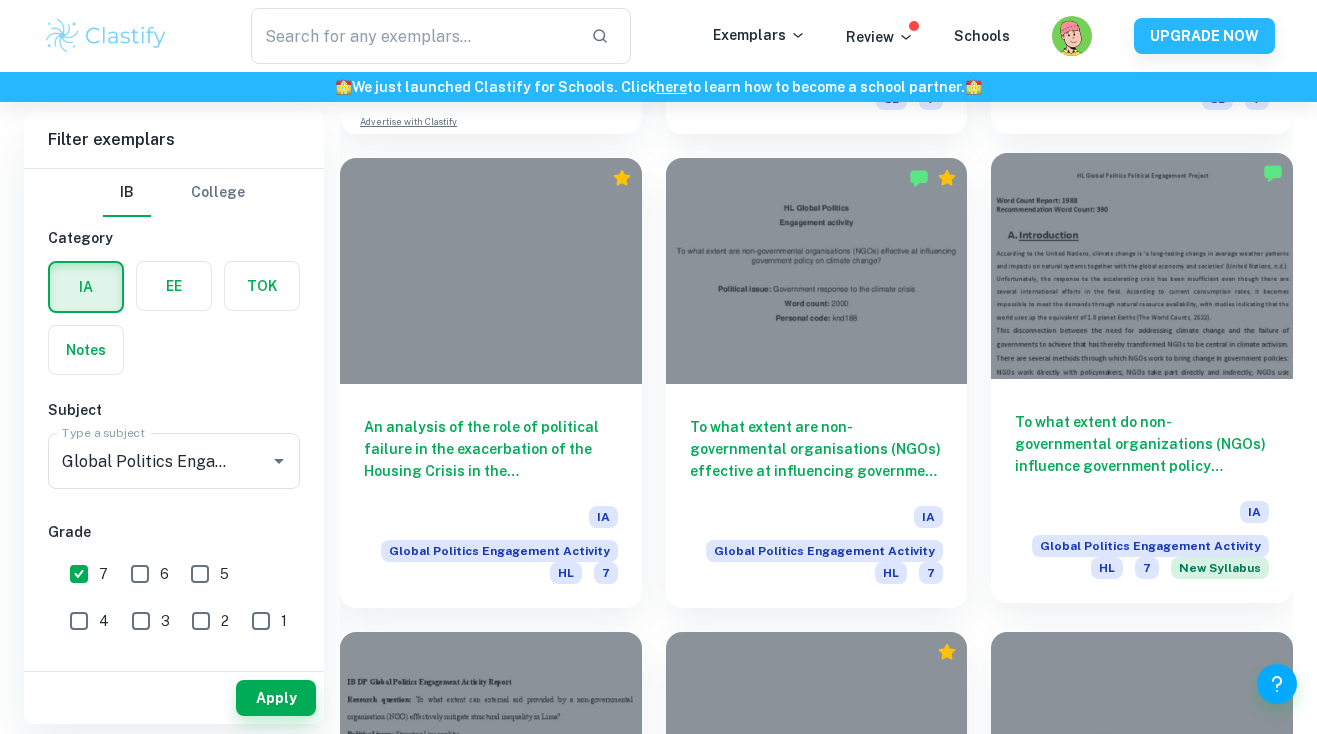 click on "To what extent do non-governmental organizations (NGOs) influence government policy regarding climate change?" at bounding box center (1142, 444) 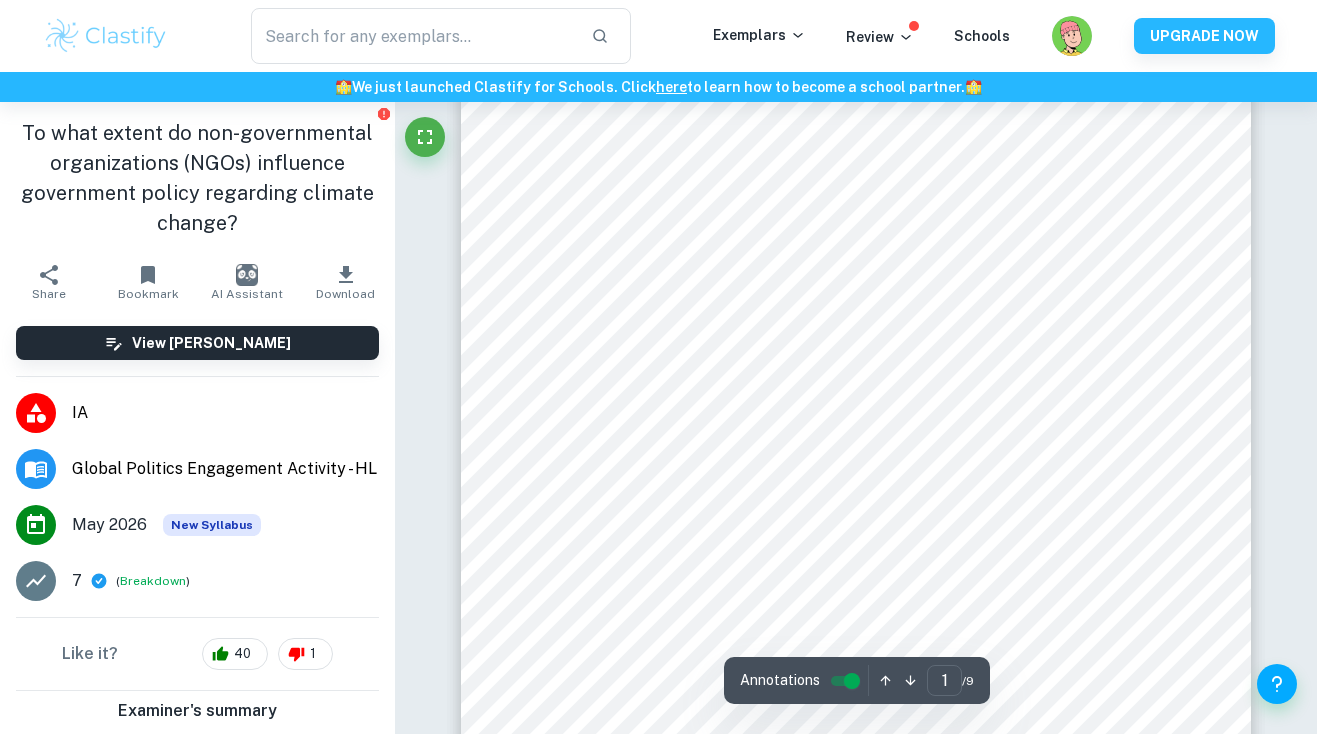 scroll, scrollTop: 186, scrollLeft: 0, axis: vertical 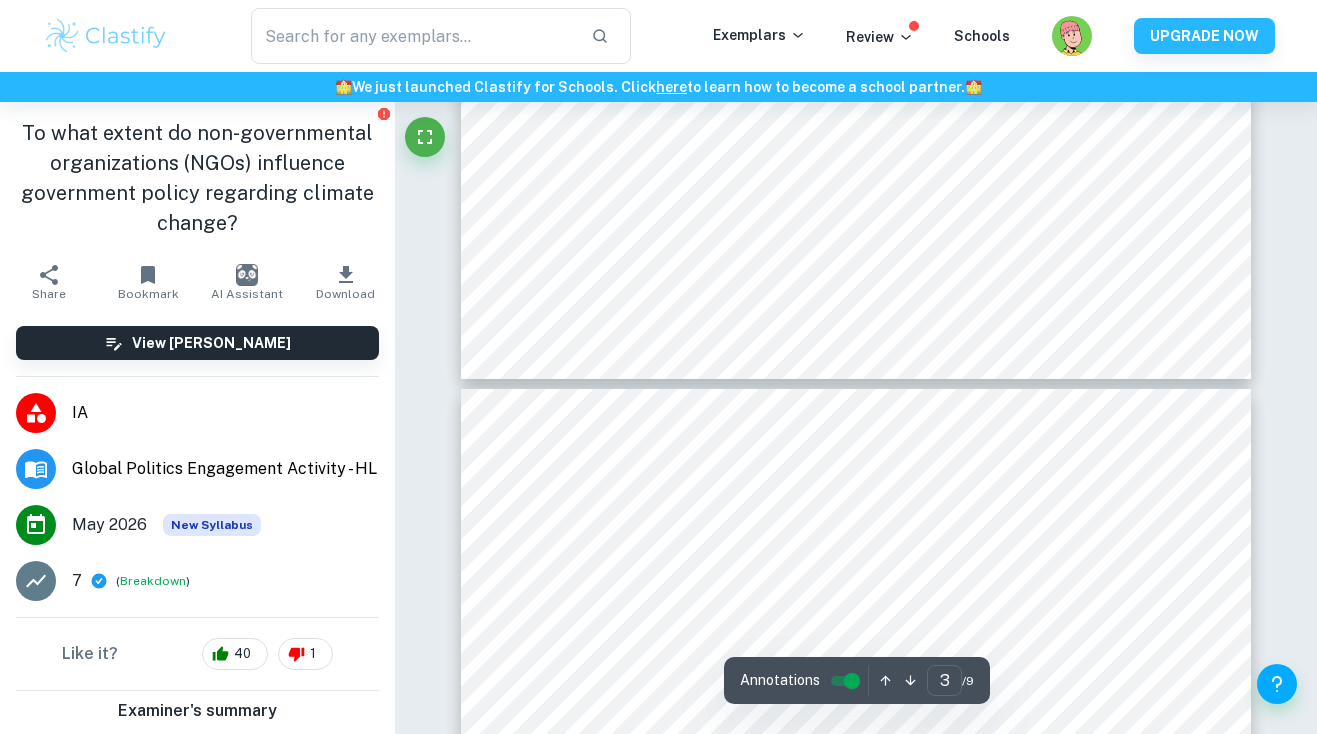 type on "4" 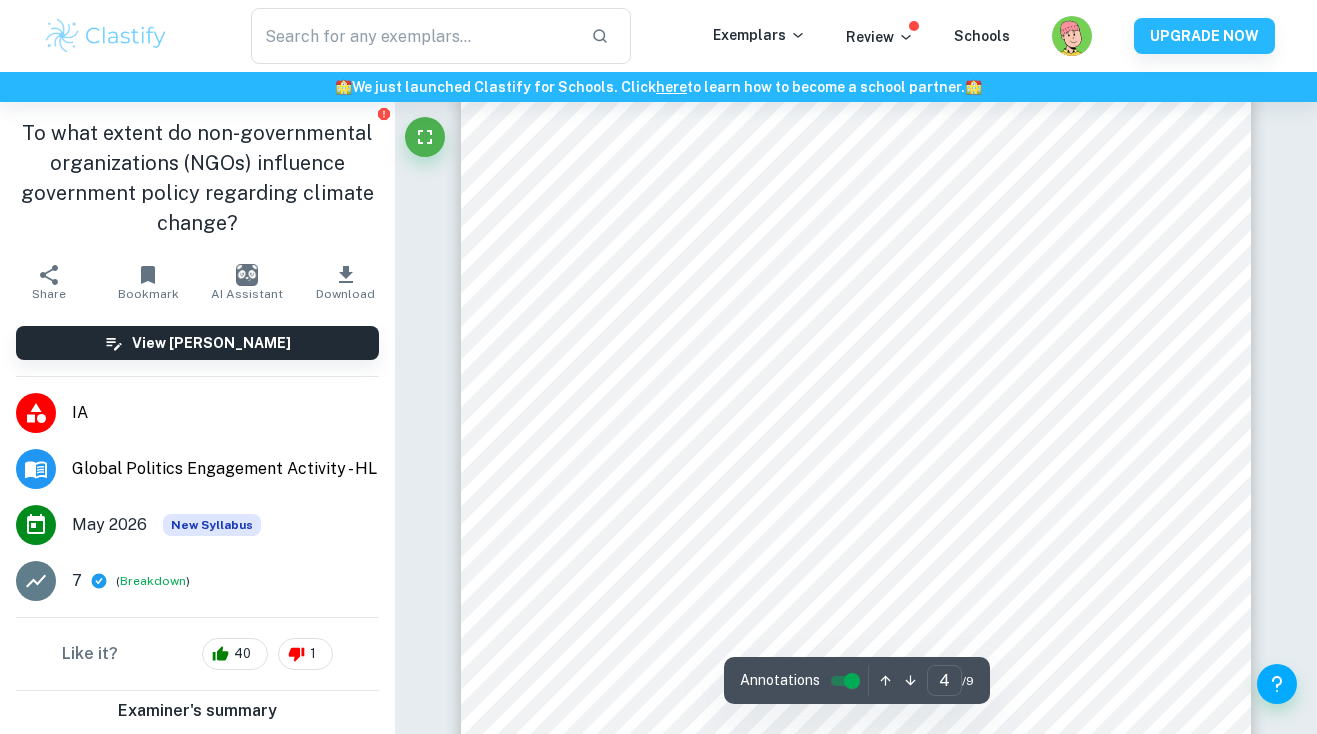 scroll, scrollTop: 3947, scrollLeft: 0, axis: vertical 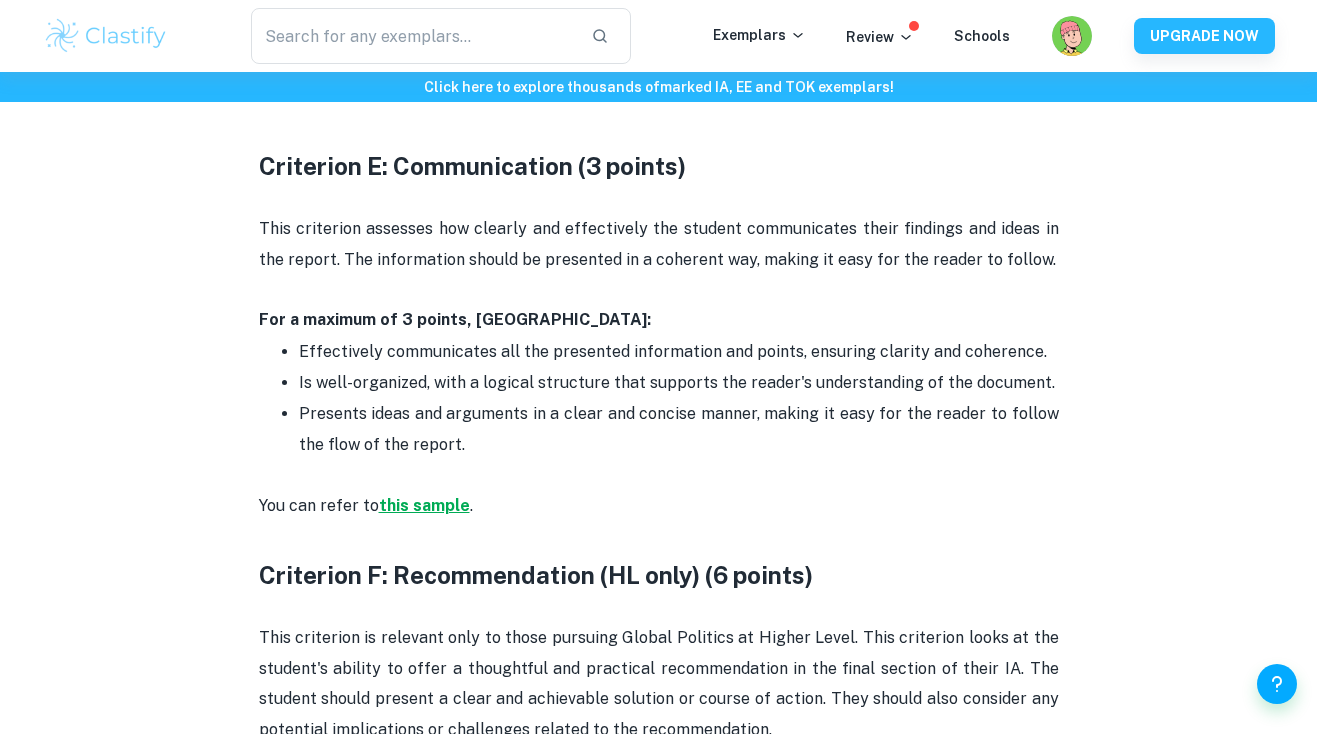 click on "this sample" at bounding box center [424, 505] 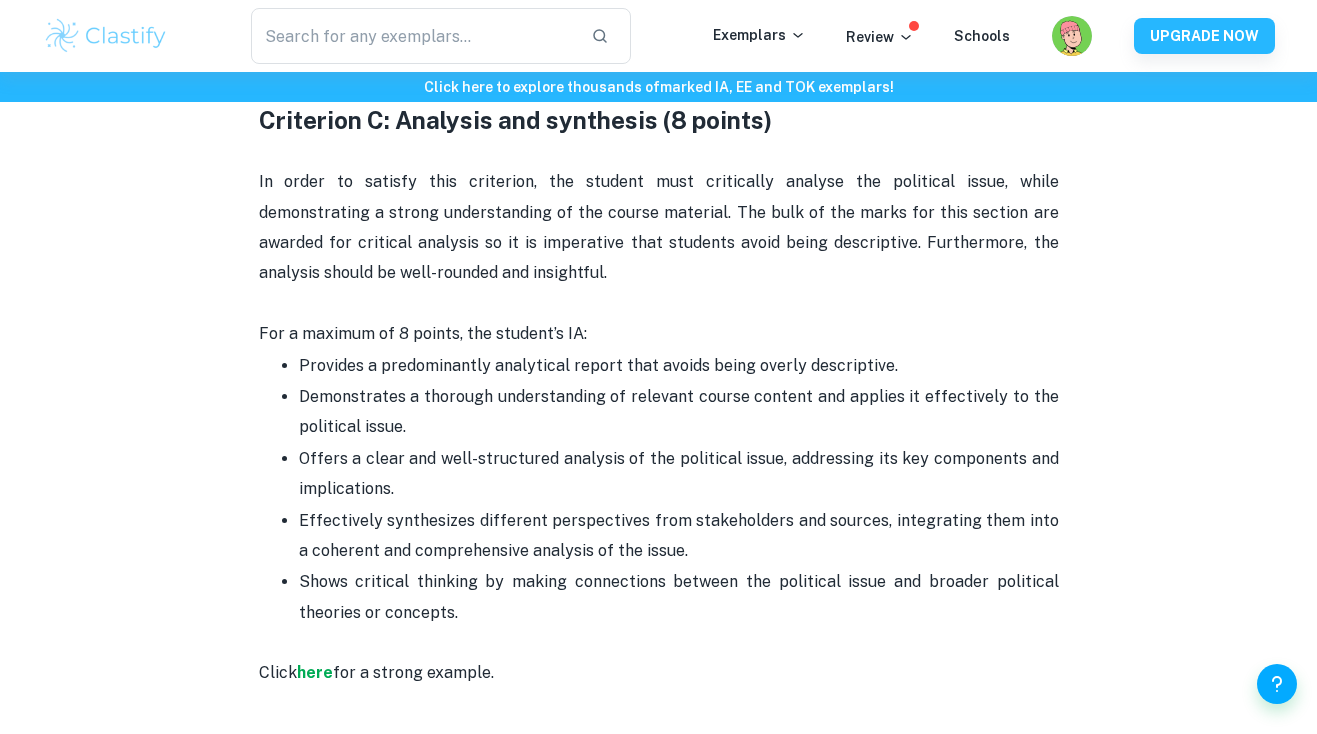 scroll, scrollTop: 2286, scrollLeft: 0, axis: vertical 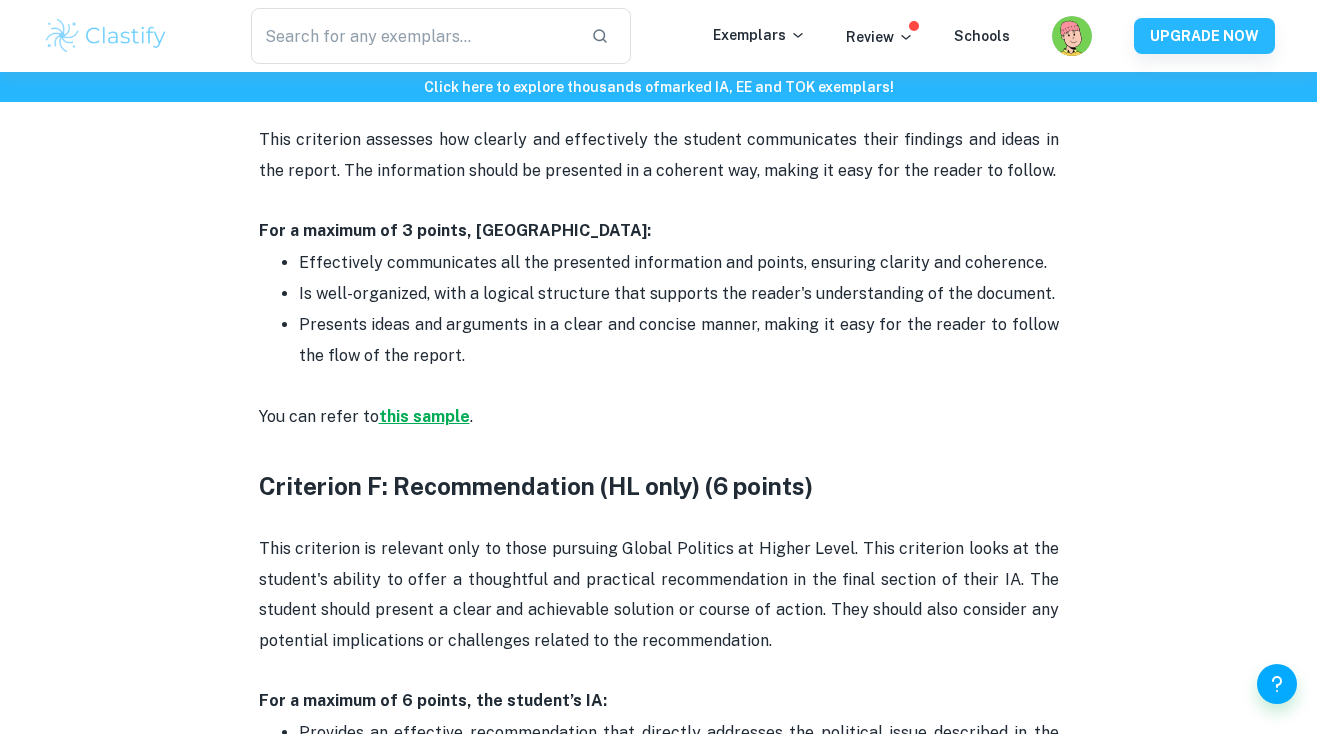 click on "this sample" at bounding box center (424, 416) 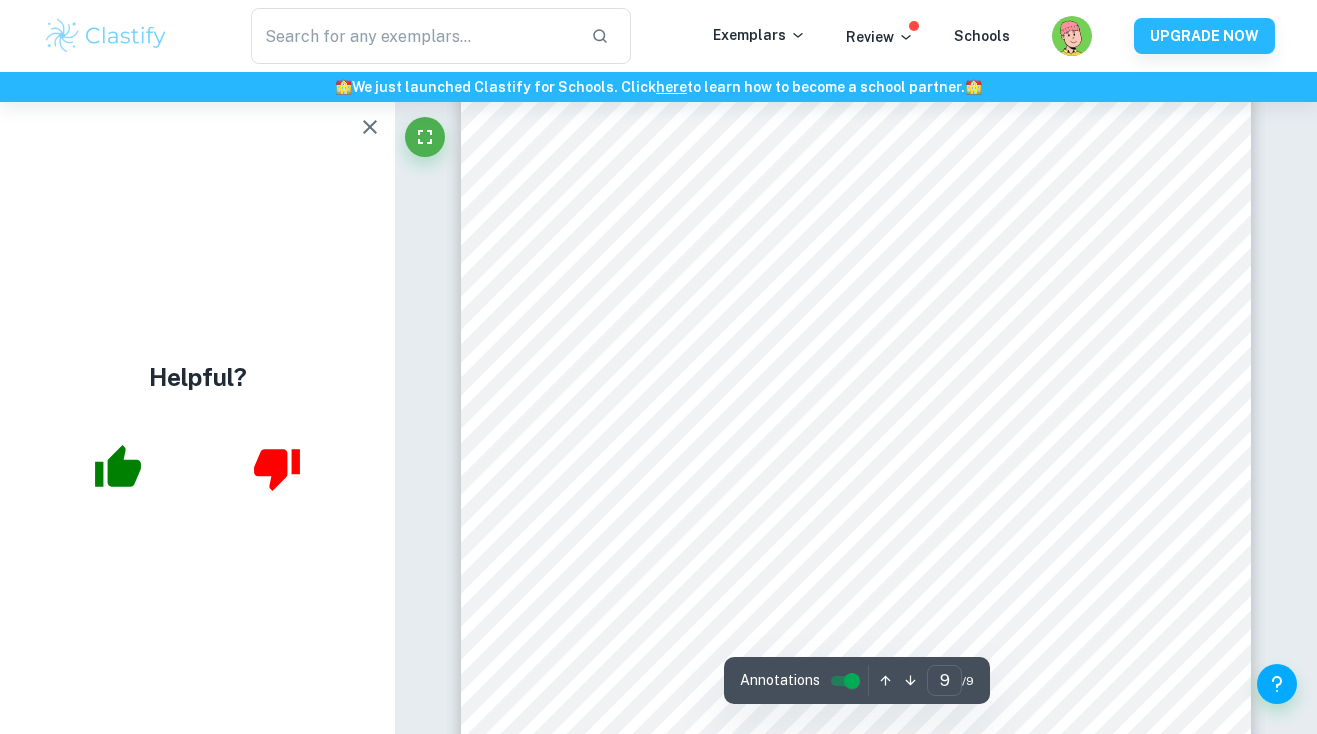 scroll, scrollTop: 9662, scrollLeft: 0, axis: vertical 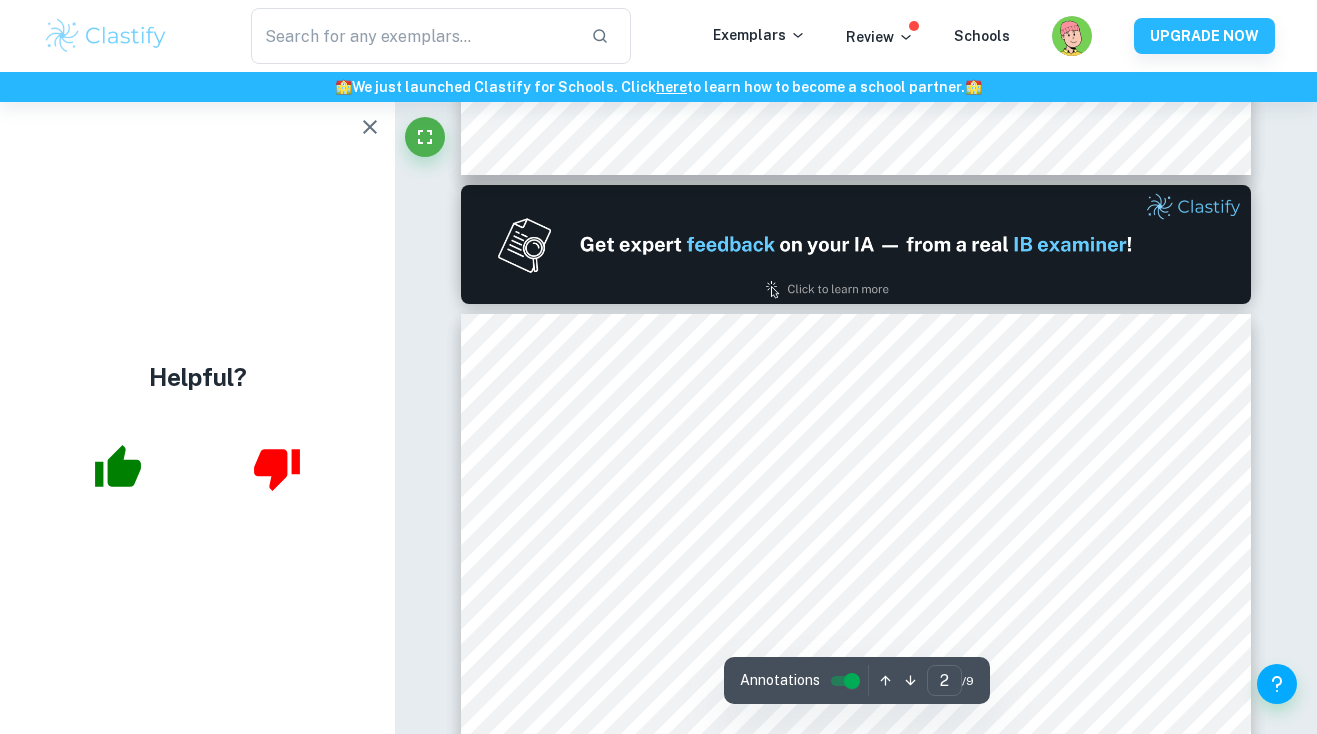 type on "1" 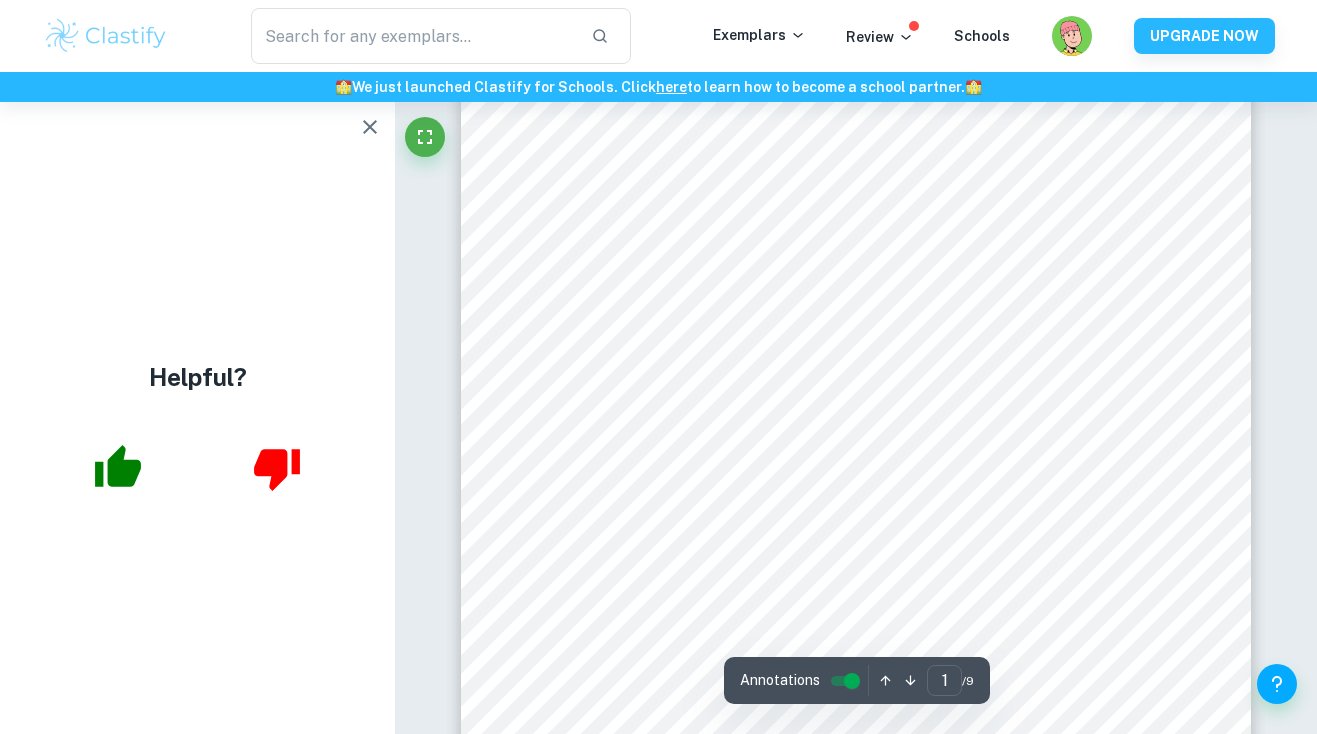 scroll, scrollTop: 0, scrollLeft: 0, axis: both 